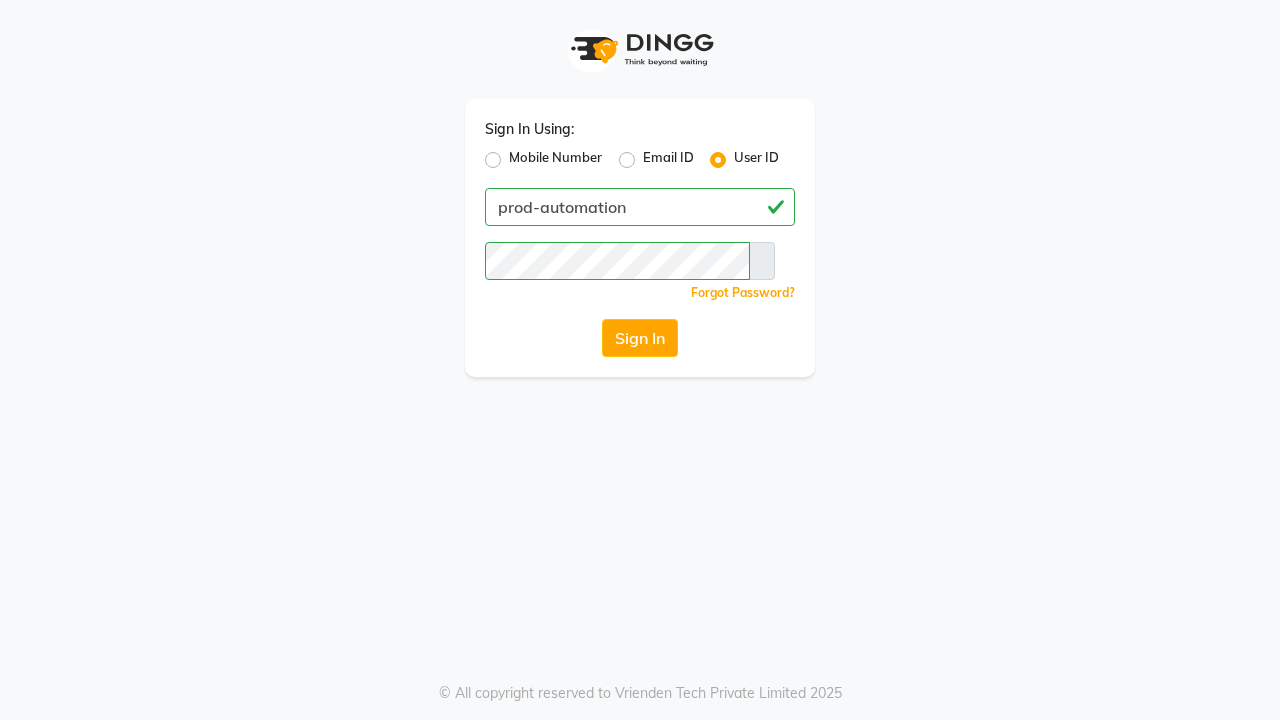 scroll, scrollTop: 0, scrollLeft: 0, axis: both 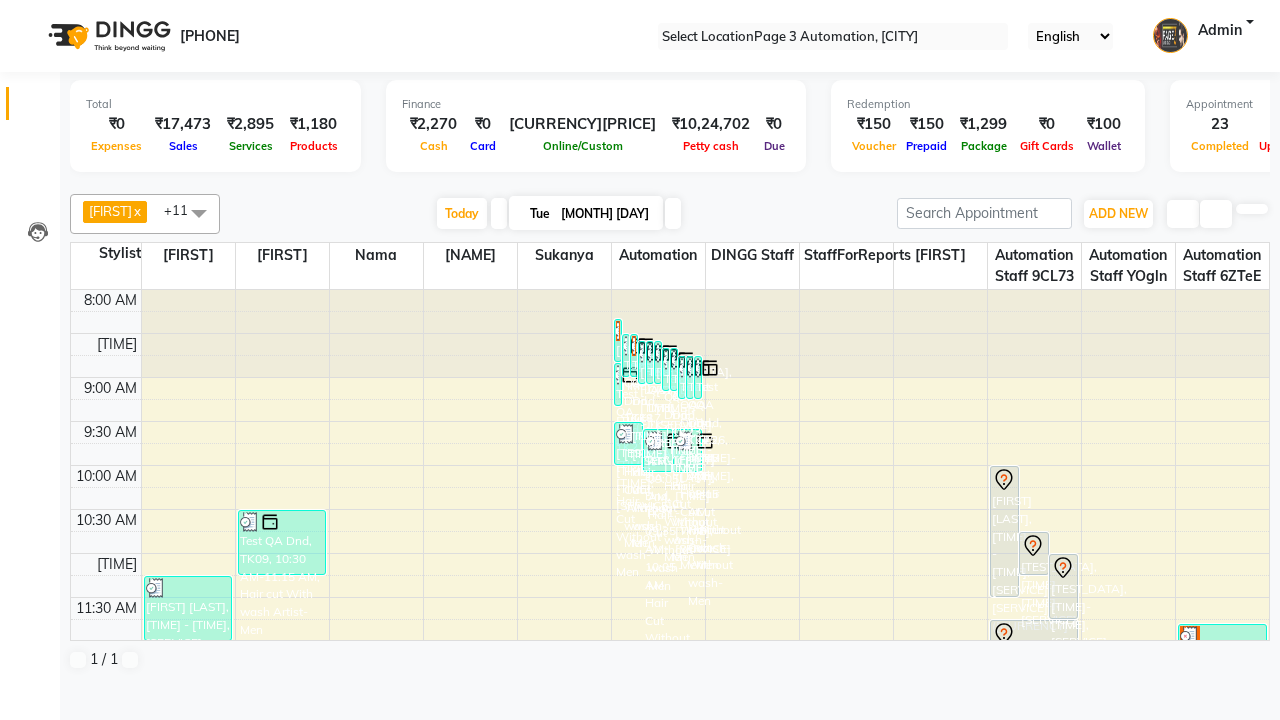 click at bounding box center [31, 8] 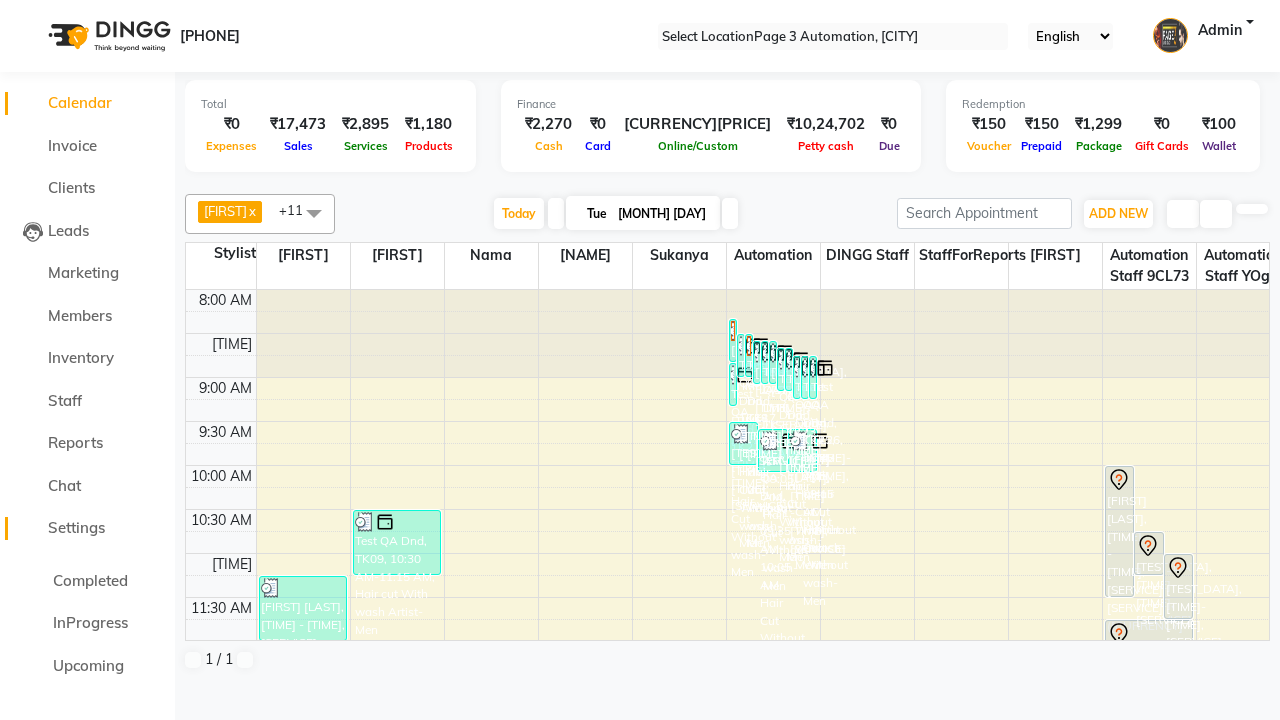 click on "Settings" at bounding box center (76, 527) 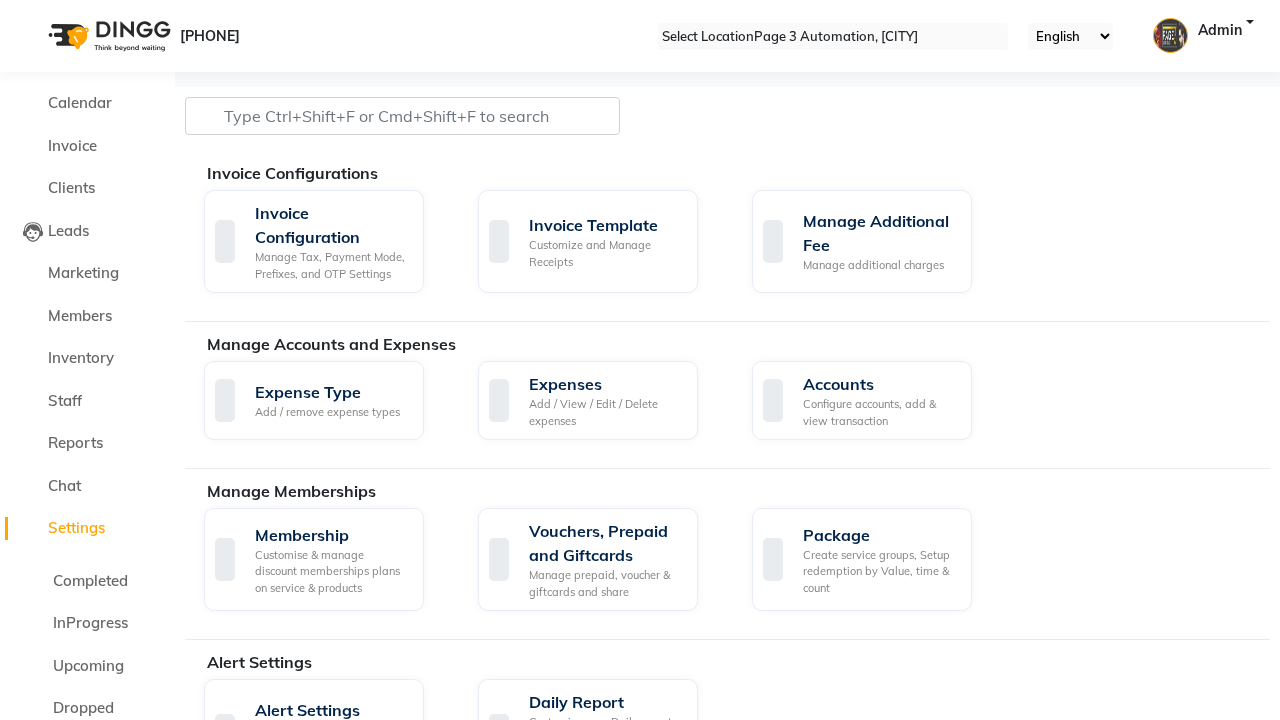 click on "Manage reset opening cash, change password." at bounding box center (1153, 1750) 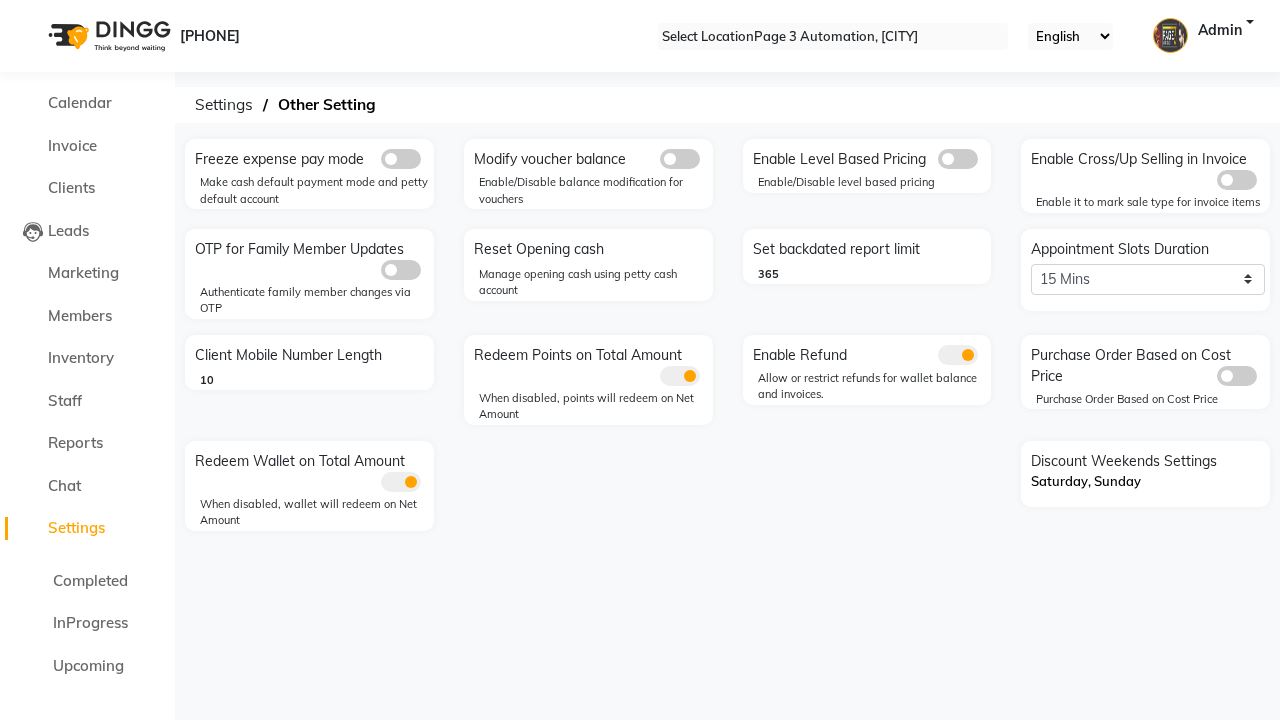 click at bounding box center (31, 8) 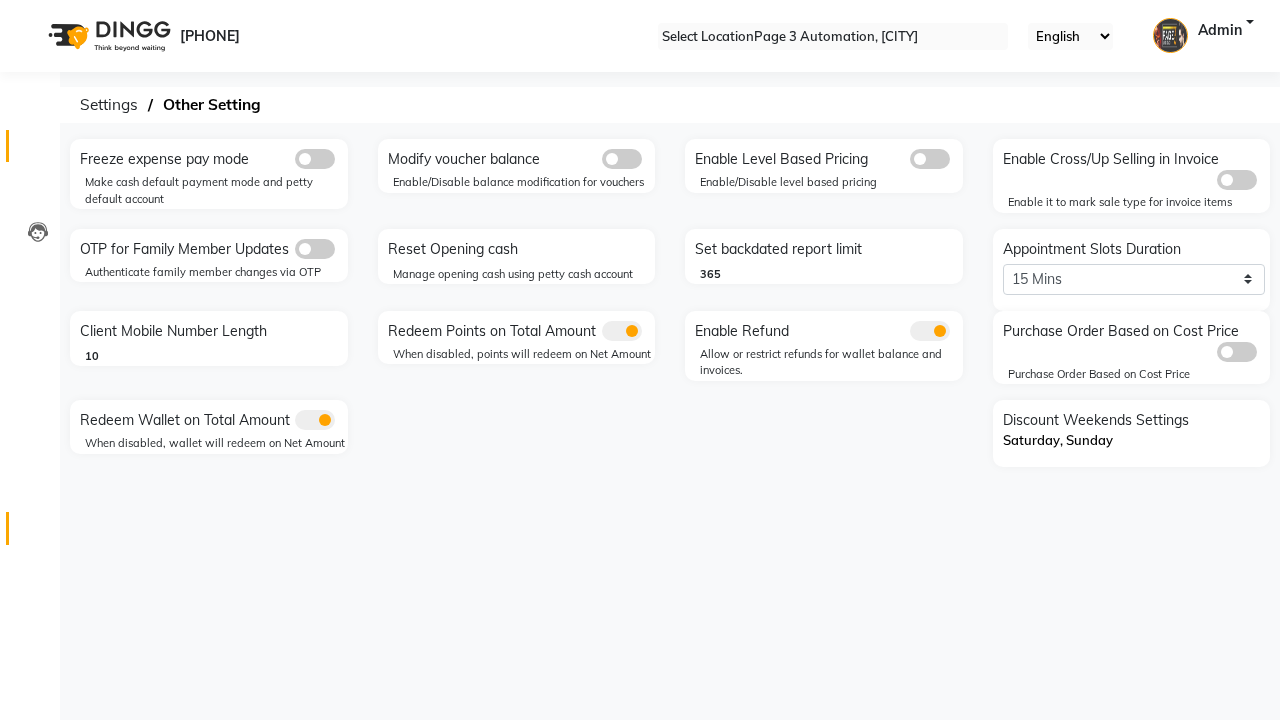 click at bounding box center [37, 151] 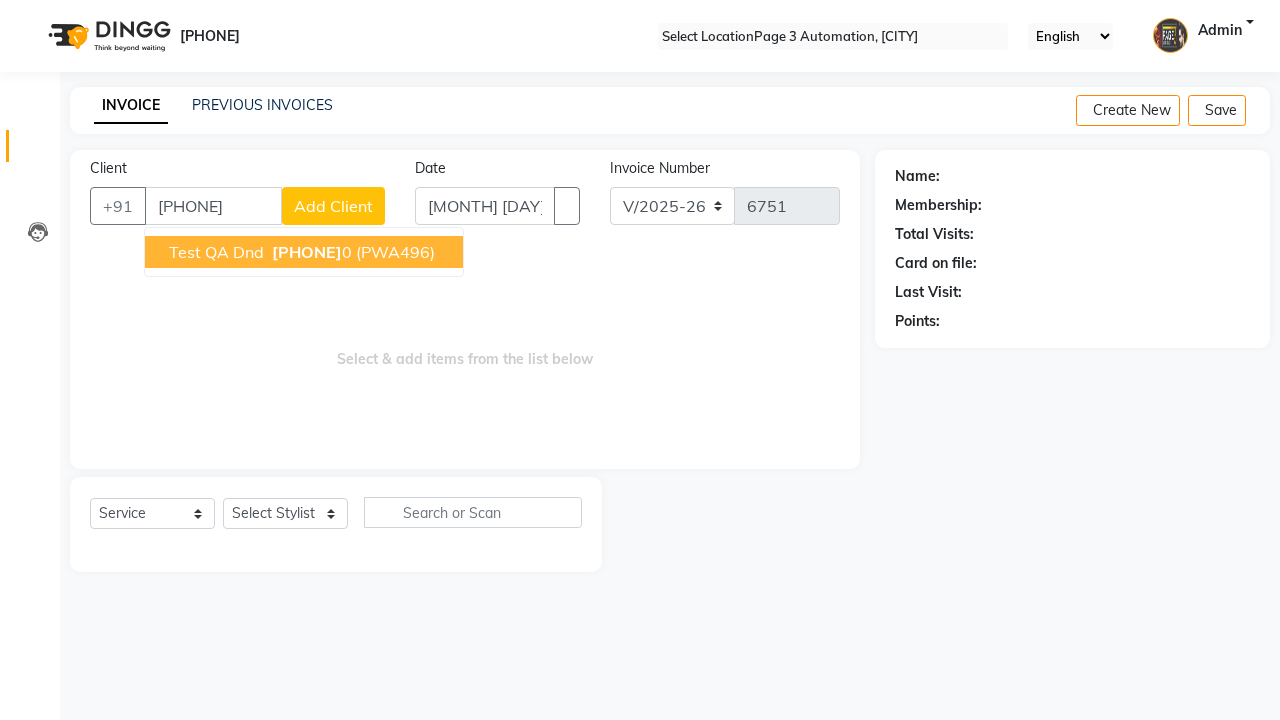 click on "[PHONE]" at bounding box center [307, 252] 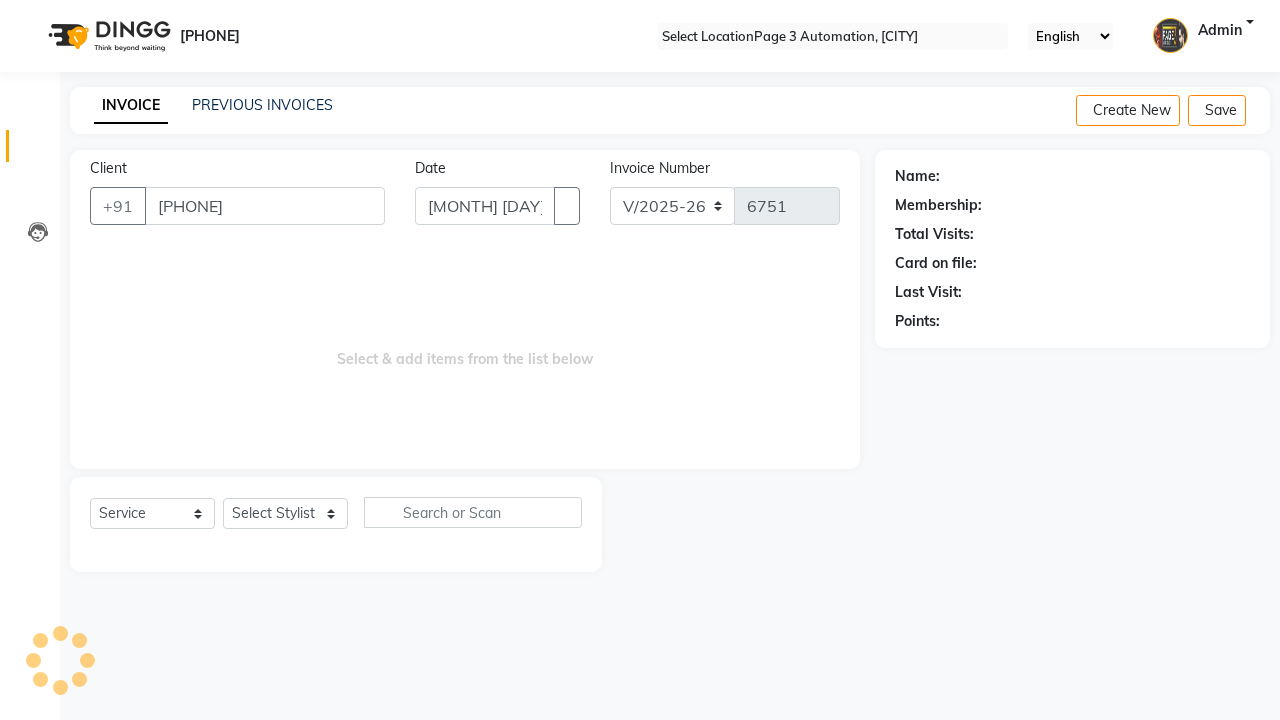 type on "[PHONE]" 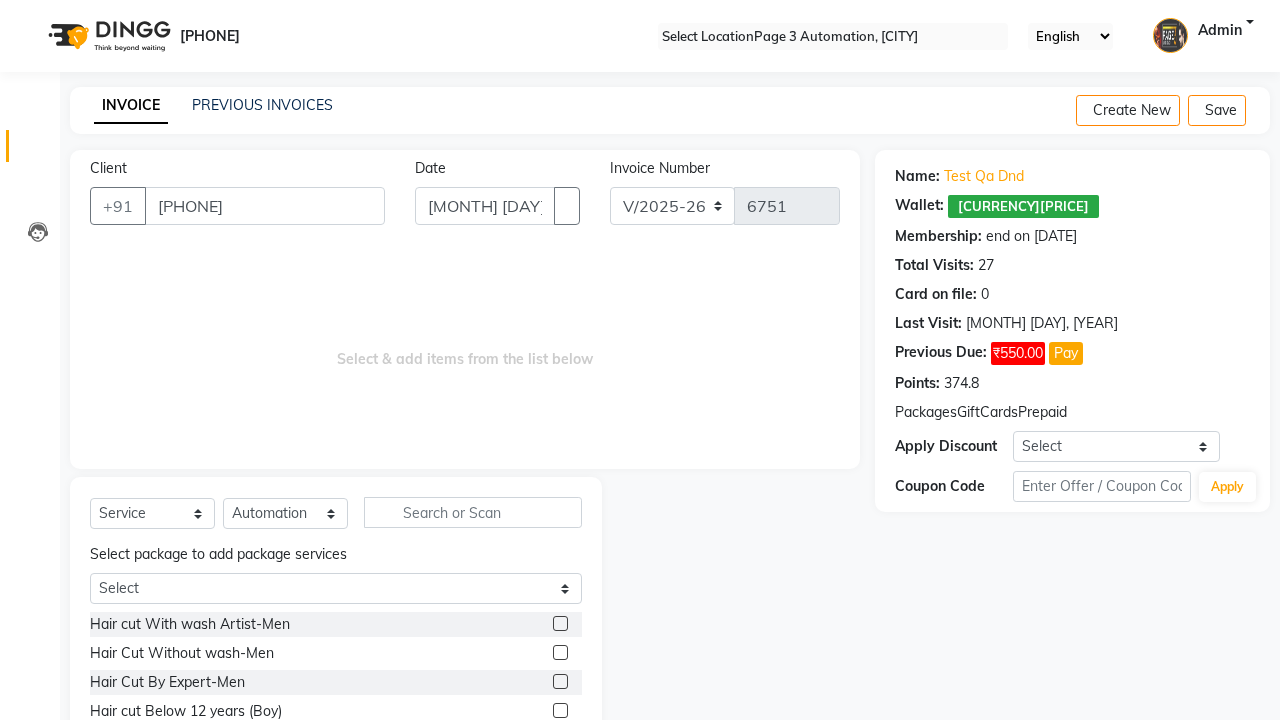 click at bounding box center (560, 652) 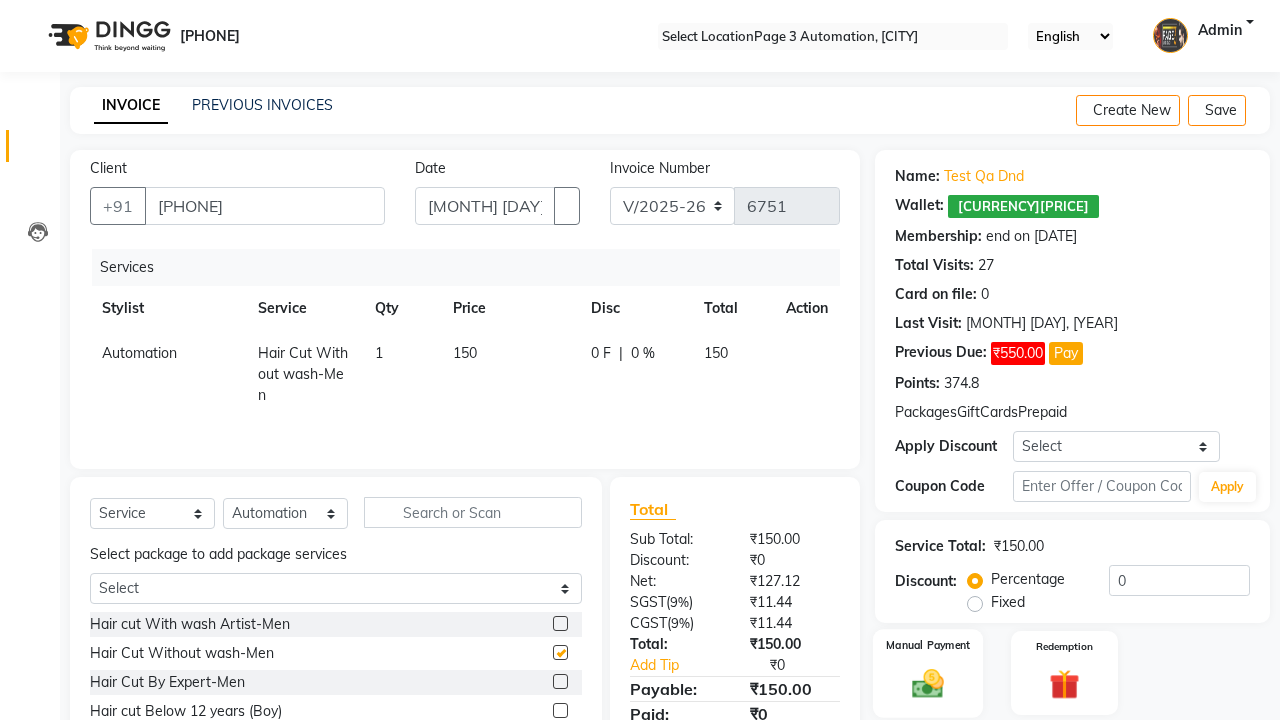 click at bounding box center (928, 683) 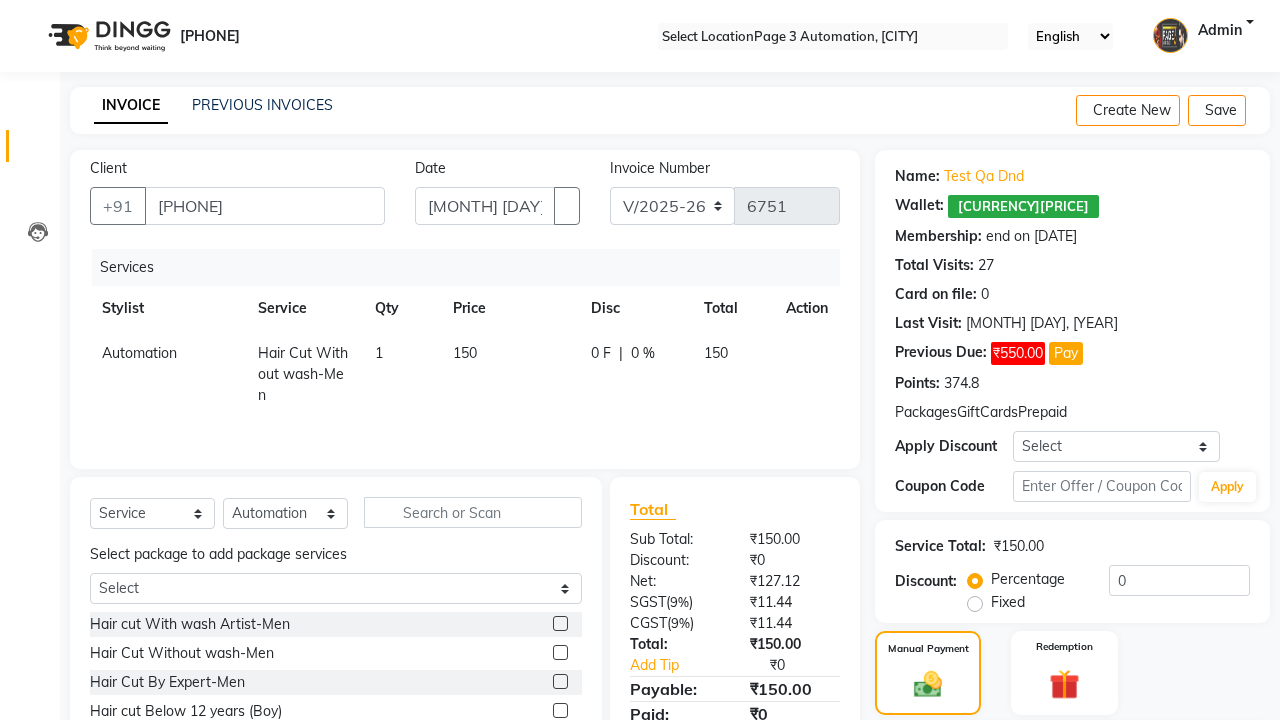 click on "PhonePe" at bounding box center (1048, 742) 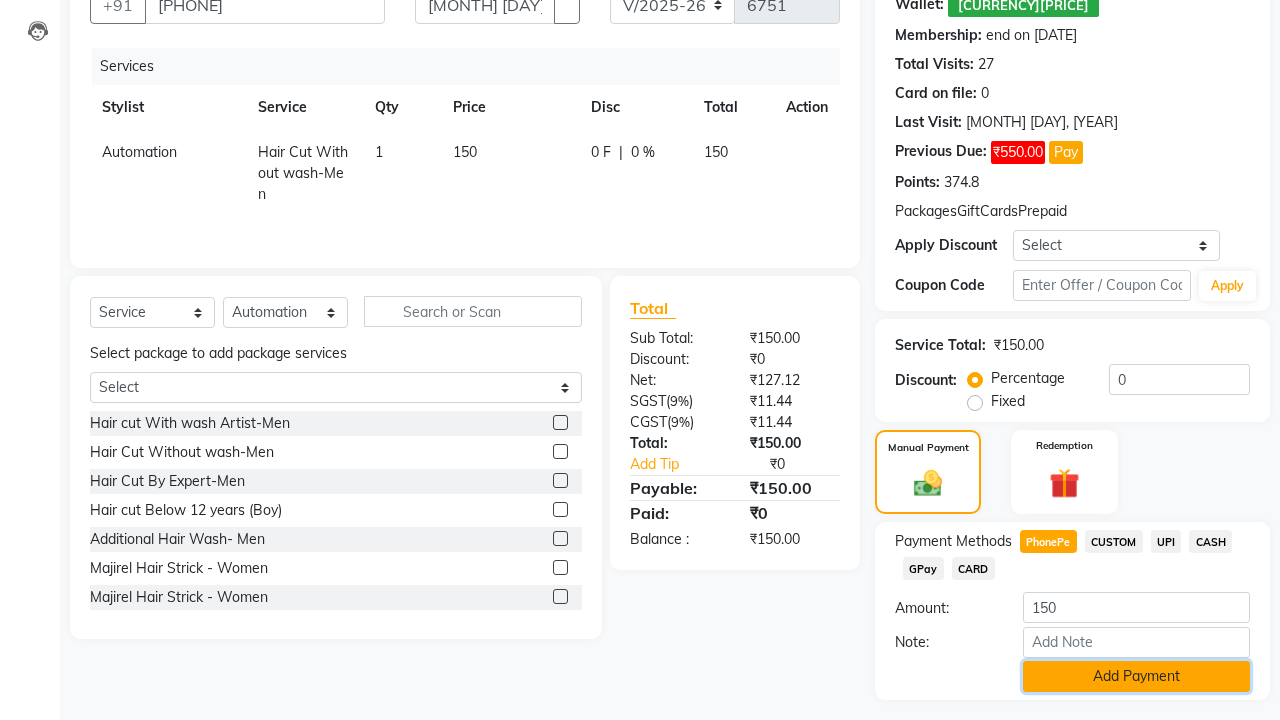 click on "Add Payment" at bounding box center (1136, 676) 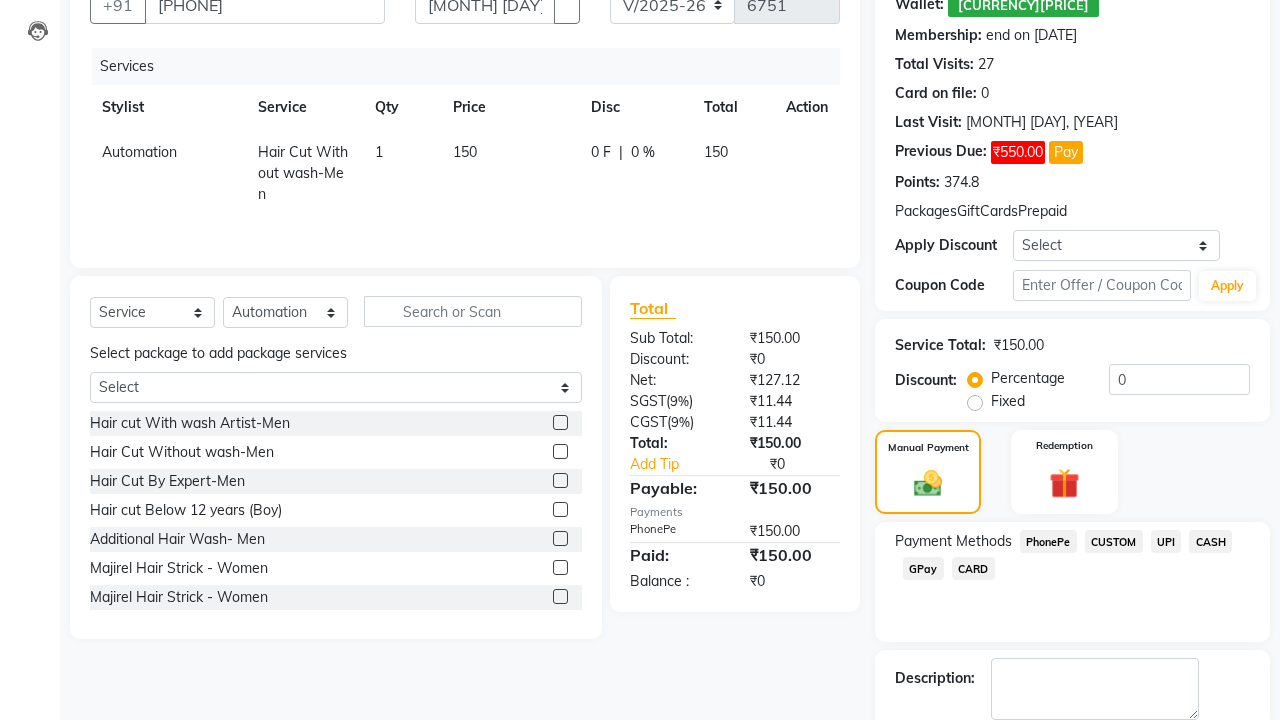 click at bounding box center (994, 747) 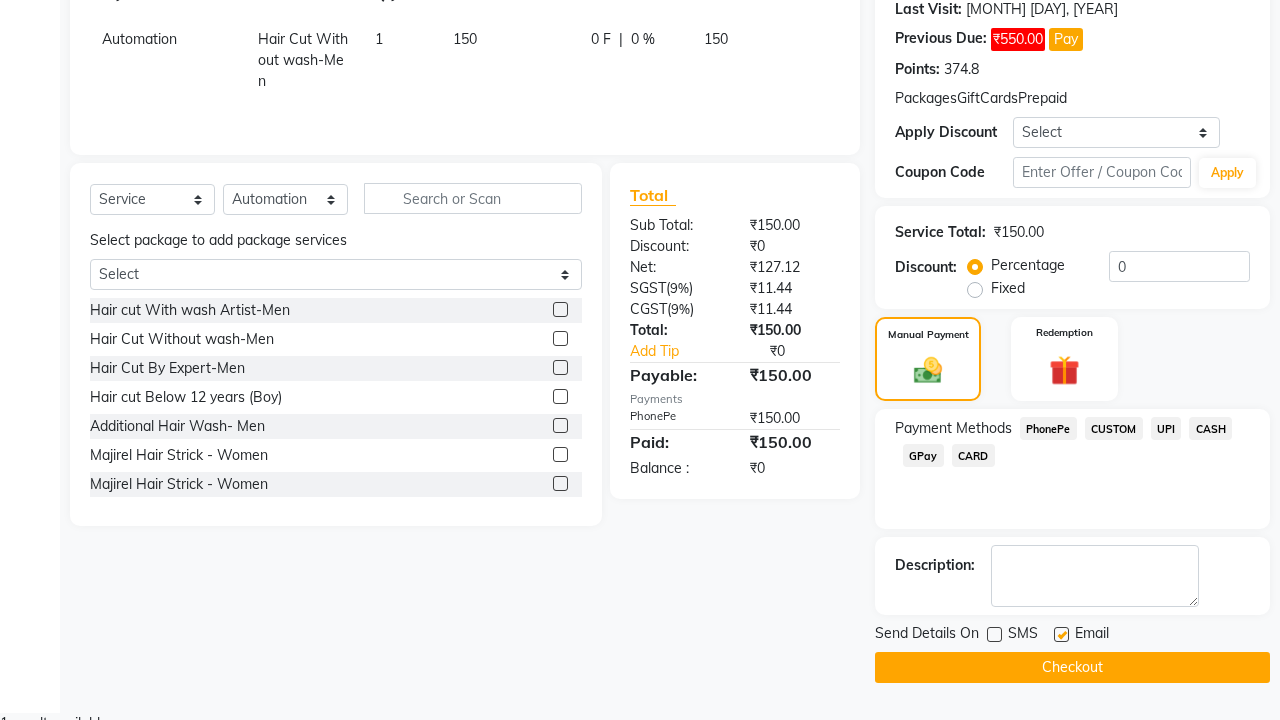 click at bounding box center (1061, 634) 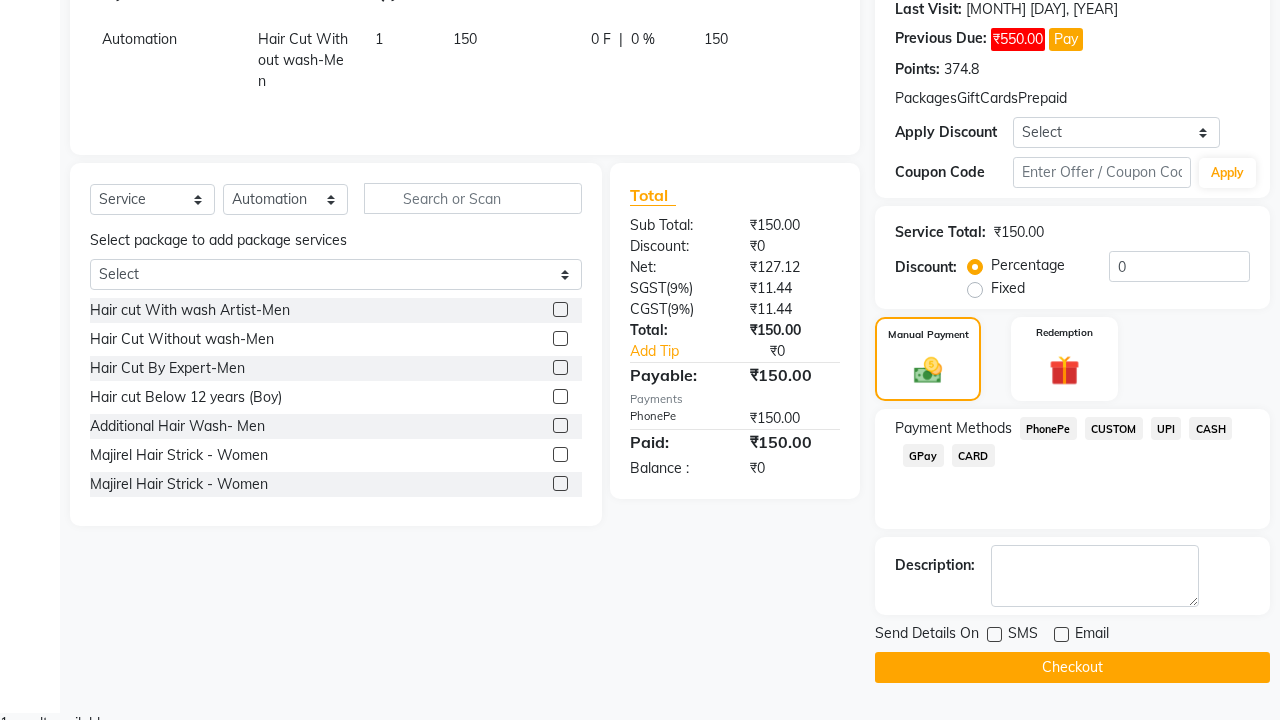 click on "Checkout" at bounding box center (1072, 667) 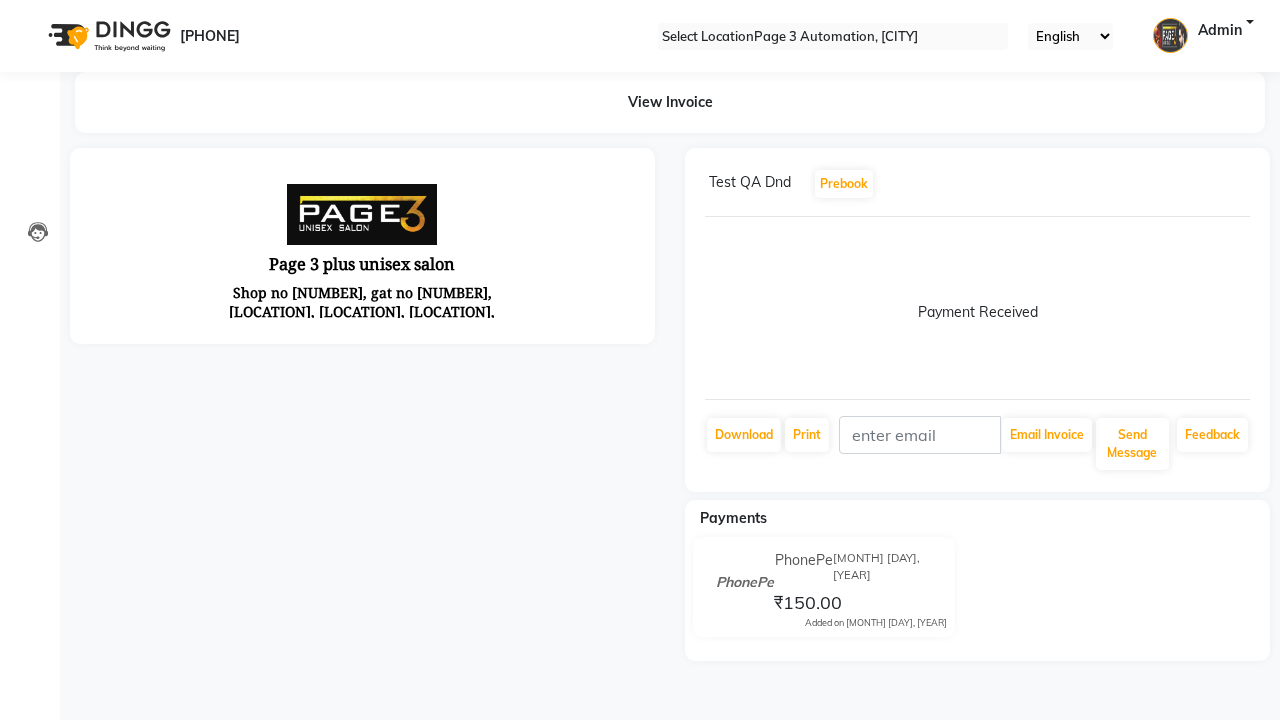 scroll, scrollTop: 0, scrollLeft: 0, axis: both 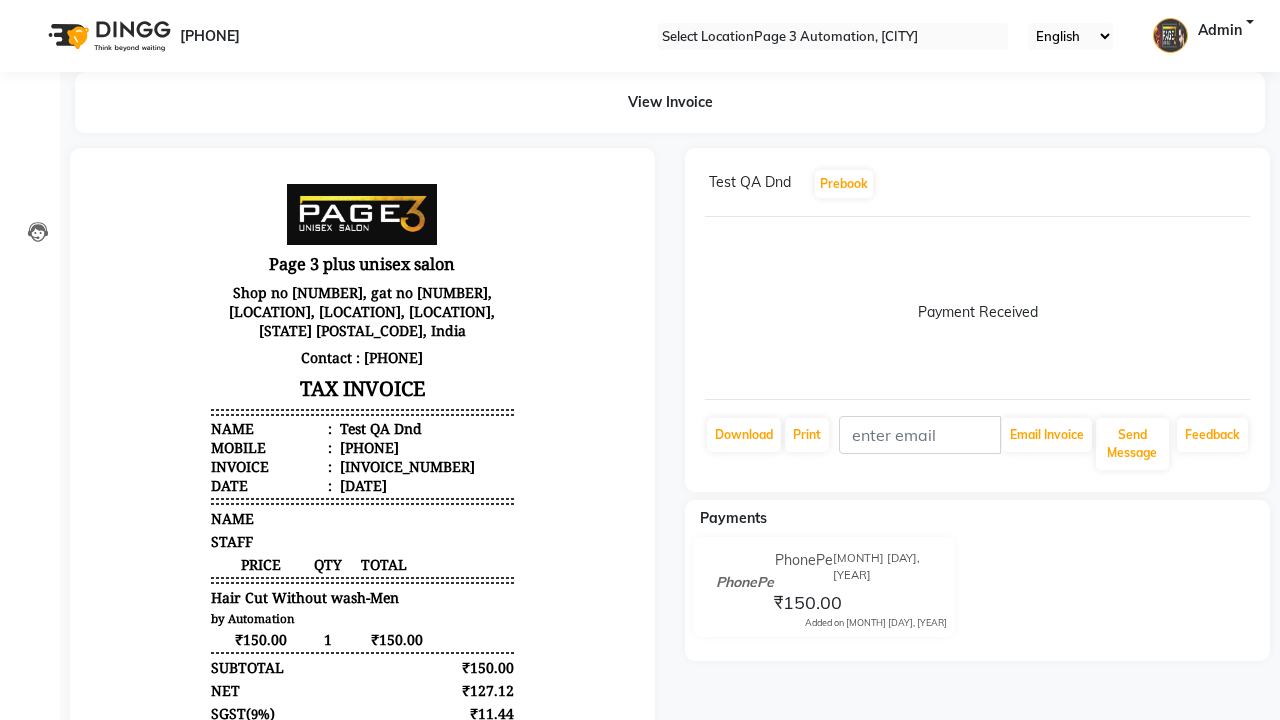 click on "Bill created successfully." at bounding box center (640, 946) 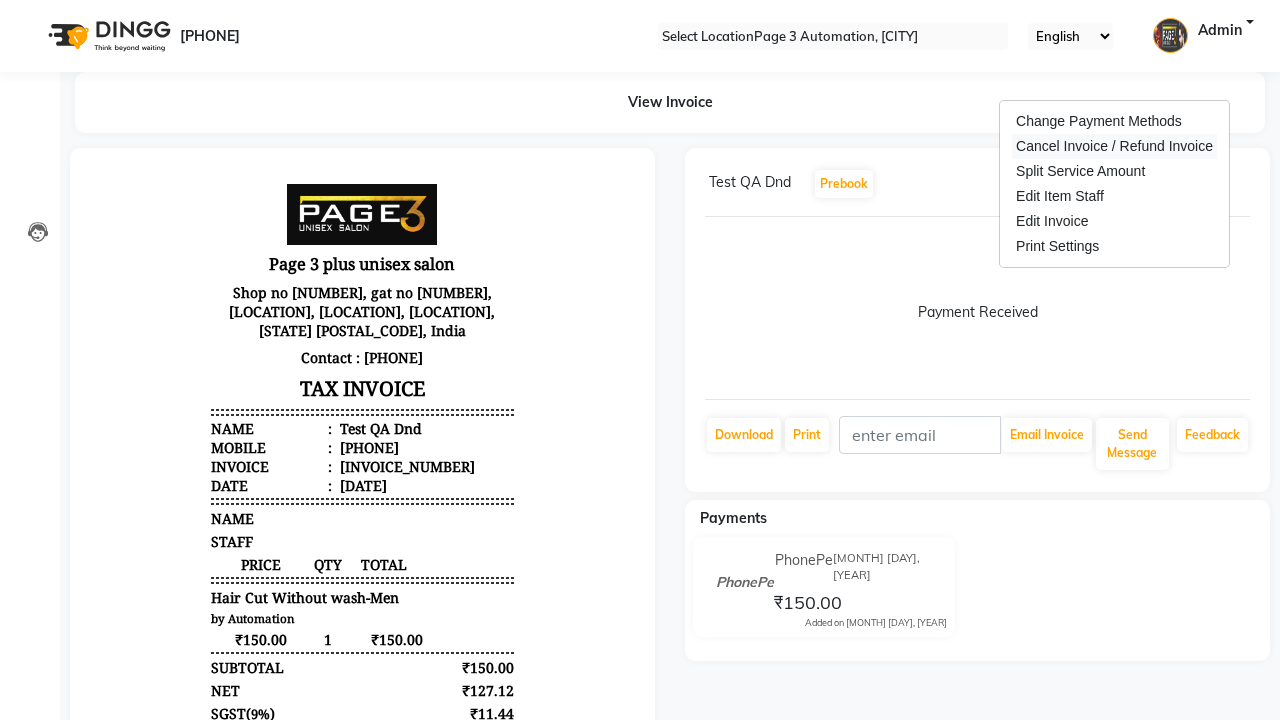 click on "Cancel Invoice / Refund Invoice" at bounding box center (1114, 146) 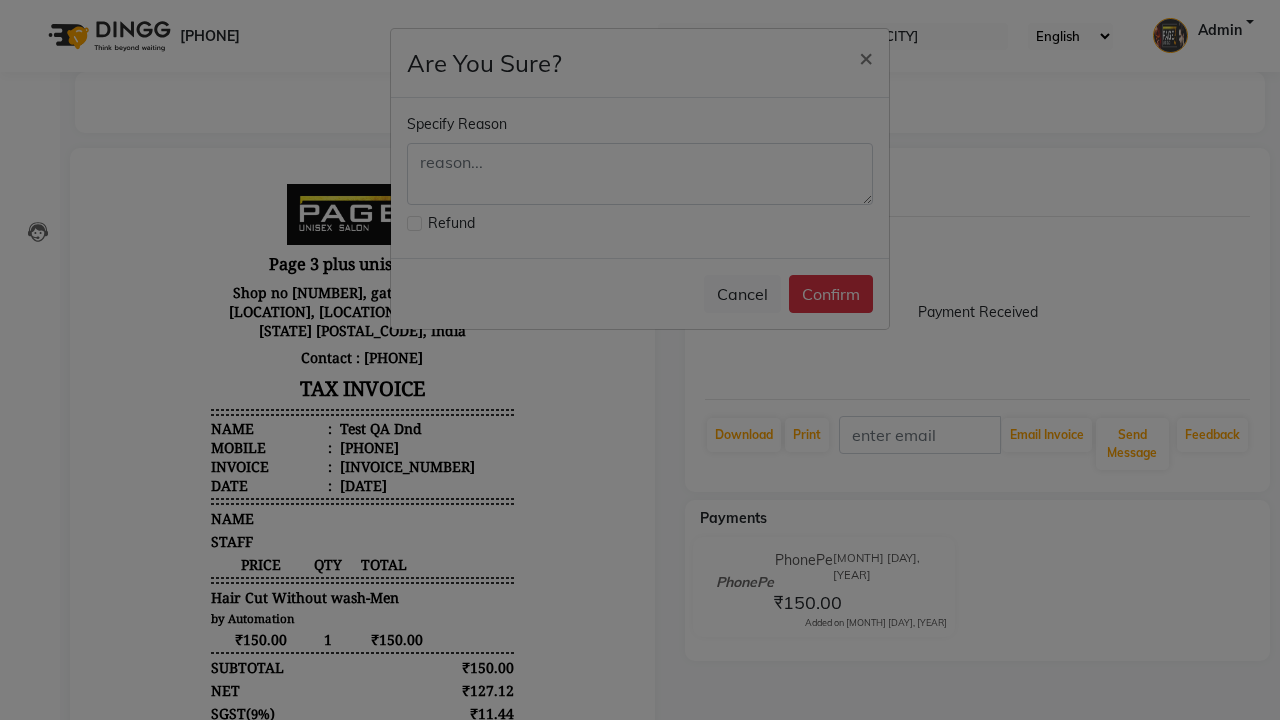 click at bounding box center (414, 223) 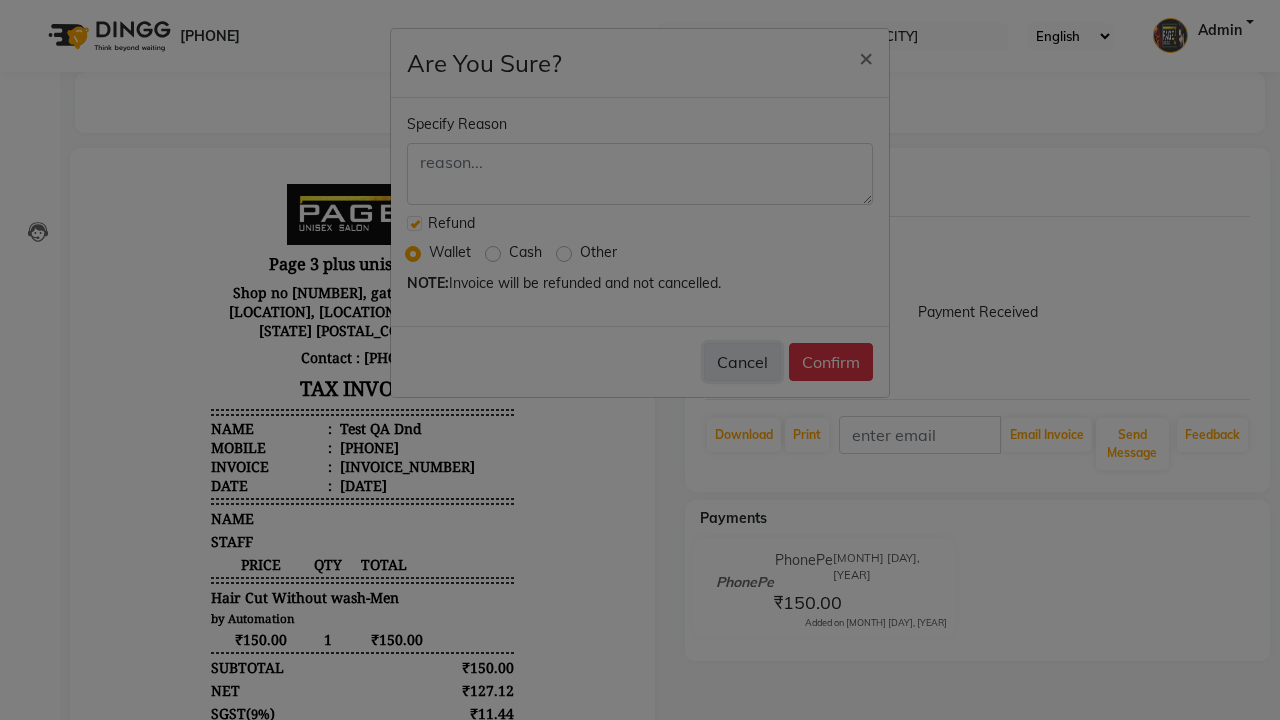 click on "Cancel" at bounding box center (742, 362) 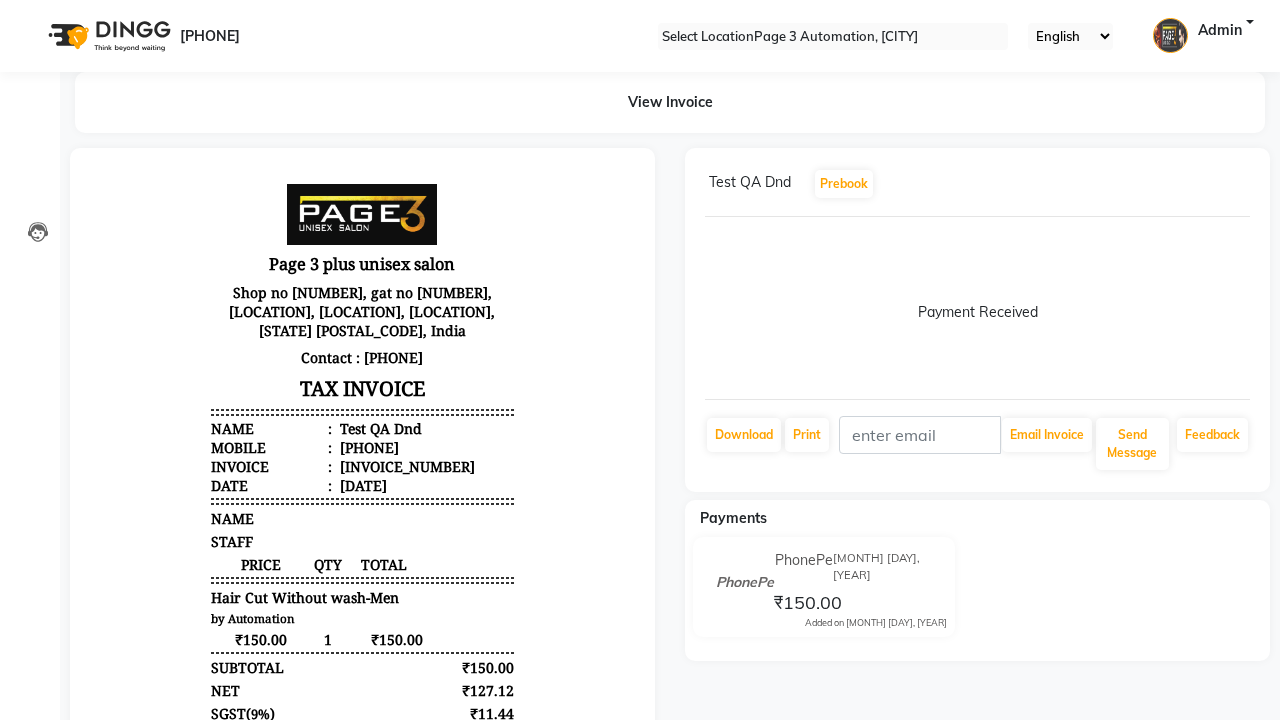 click on "Admin" at bounding box center (1220, 36) 